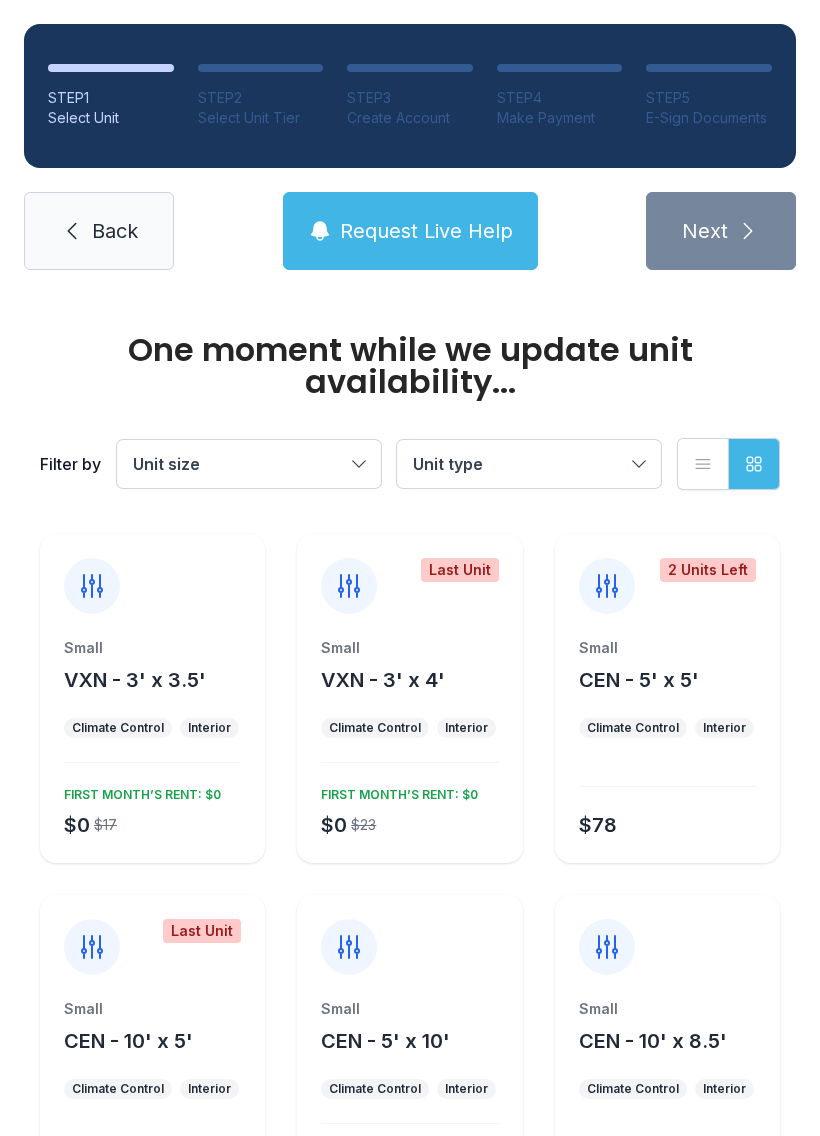 scroll, scrollTop: 0, scrollLeft: 0, axis: both 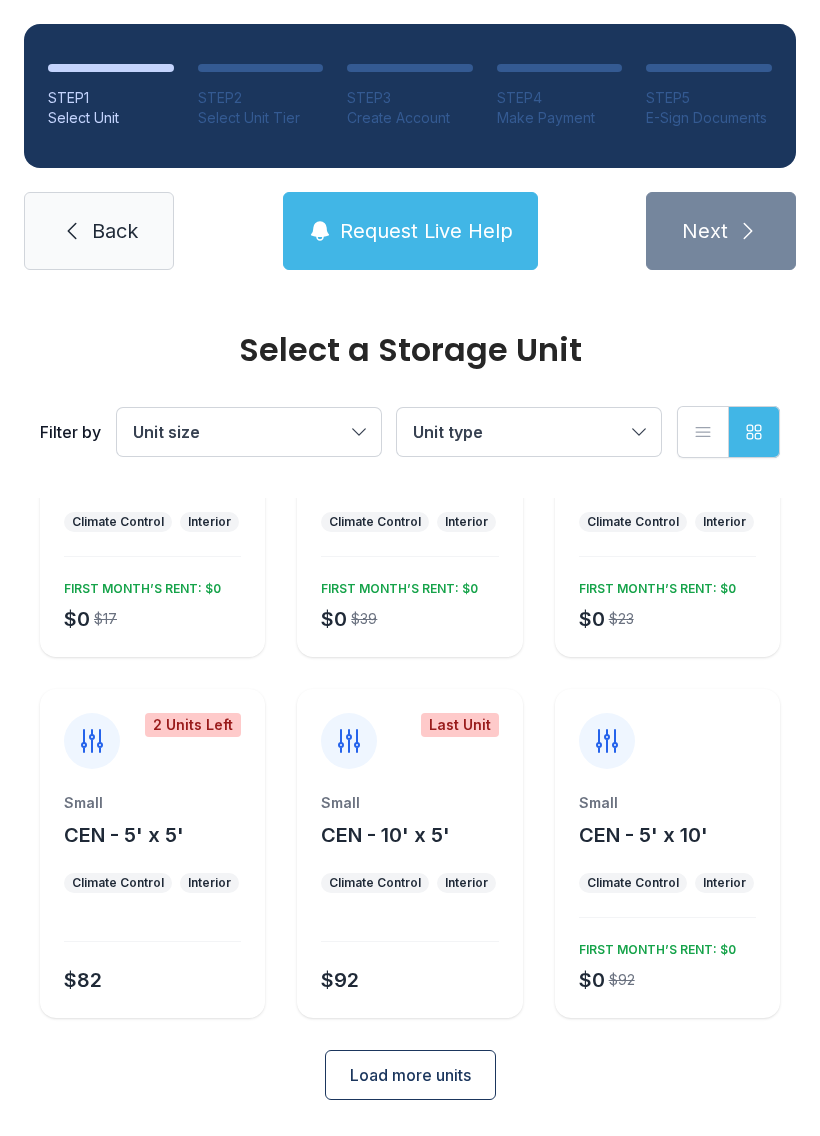 click on "Load more units" at bounding box center (410, 1075) 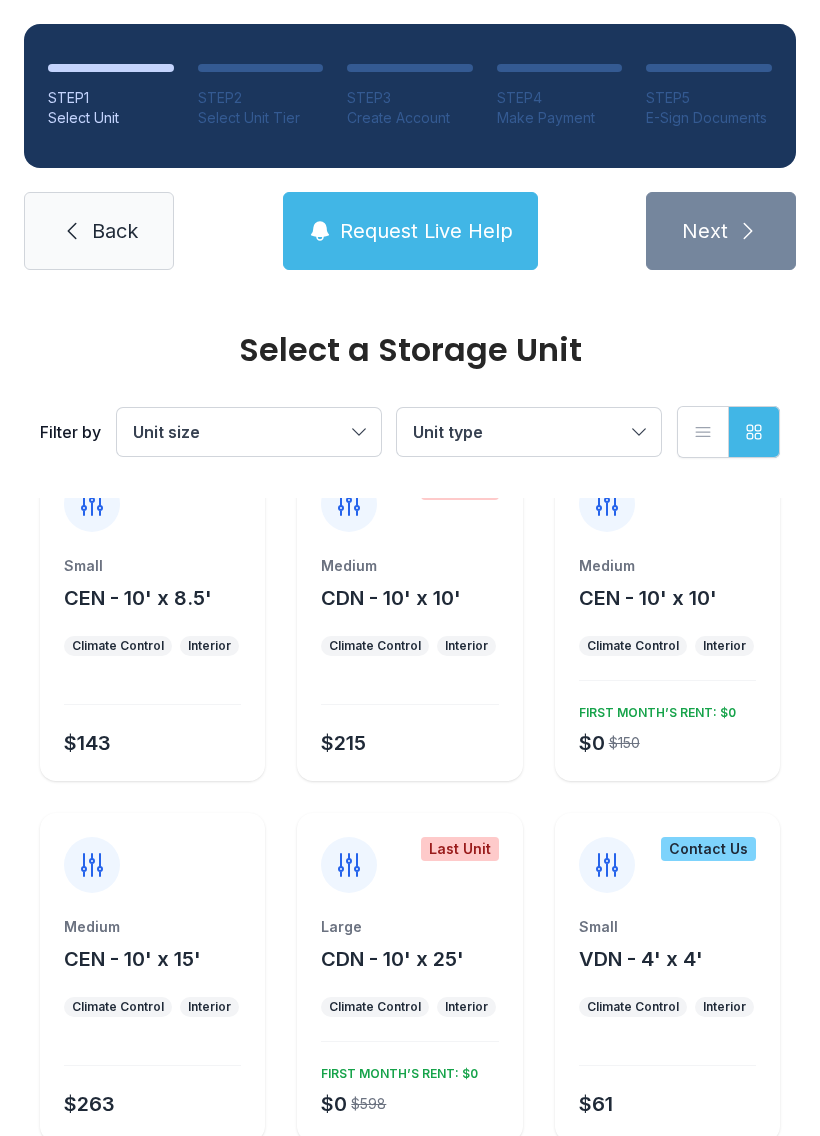 scroll, scrollTop: 774, scrollLeft: 0, axis: vertical 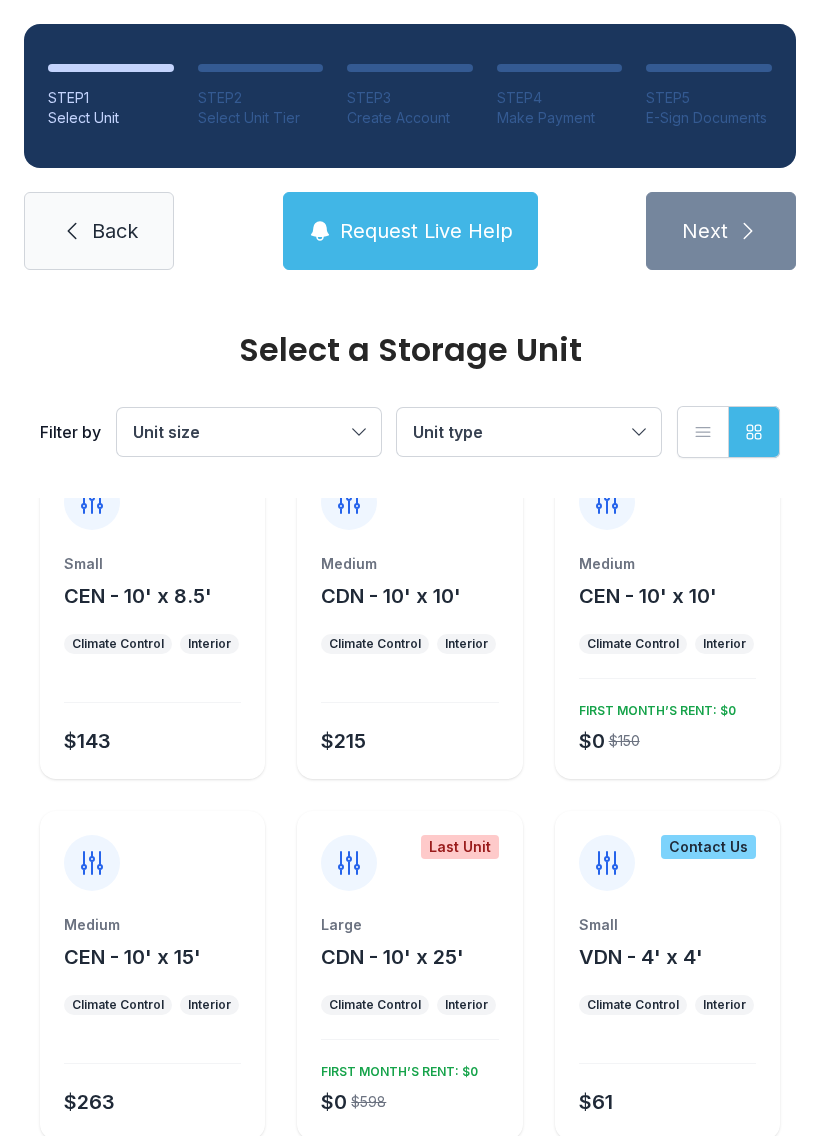 click 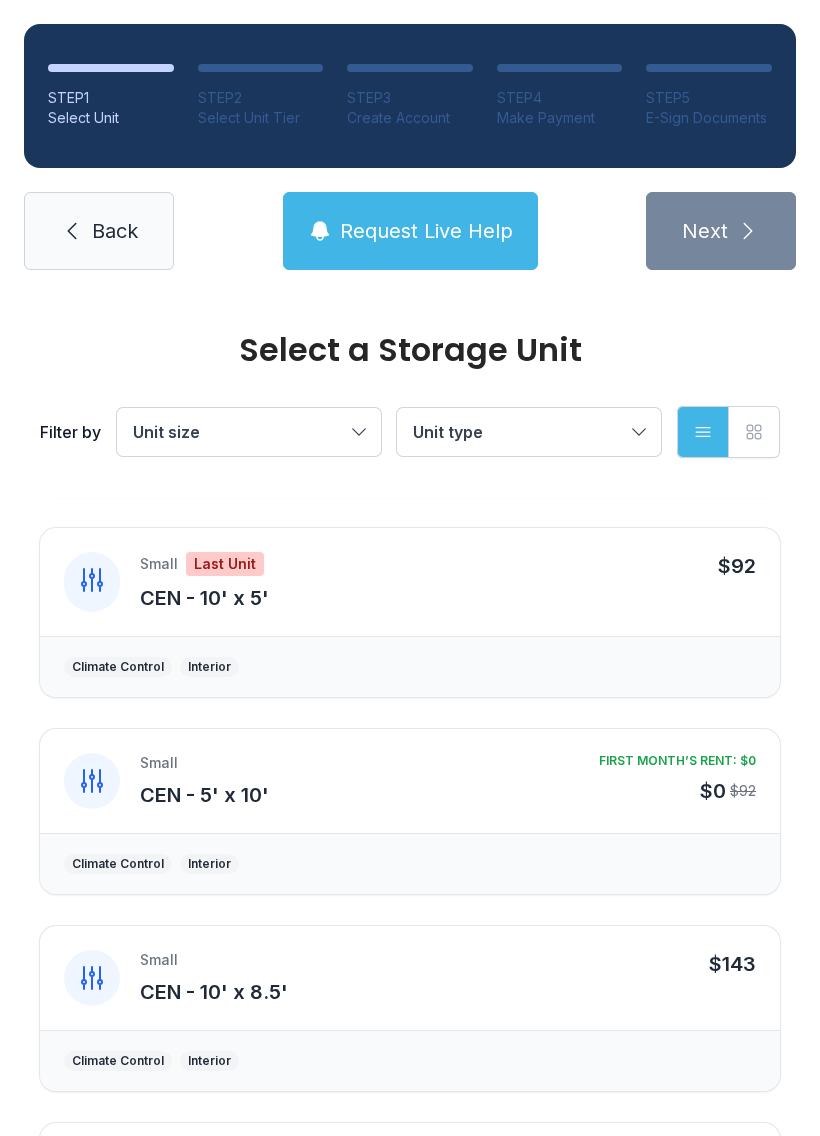 click on "Unit size" at bounding box center (239, 432) 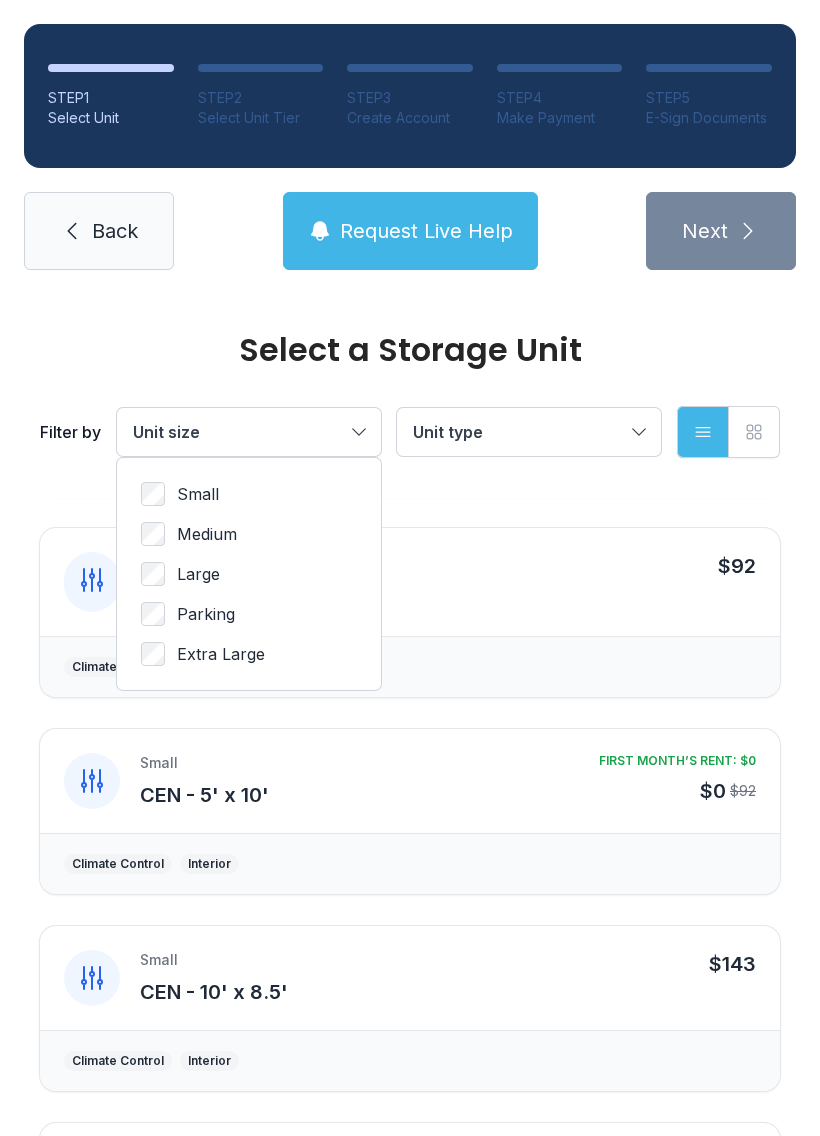 scroll, scrollTop: 769, scrollLeft: 0, axis: vertical 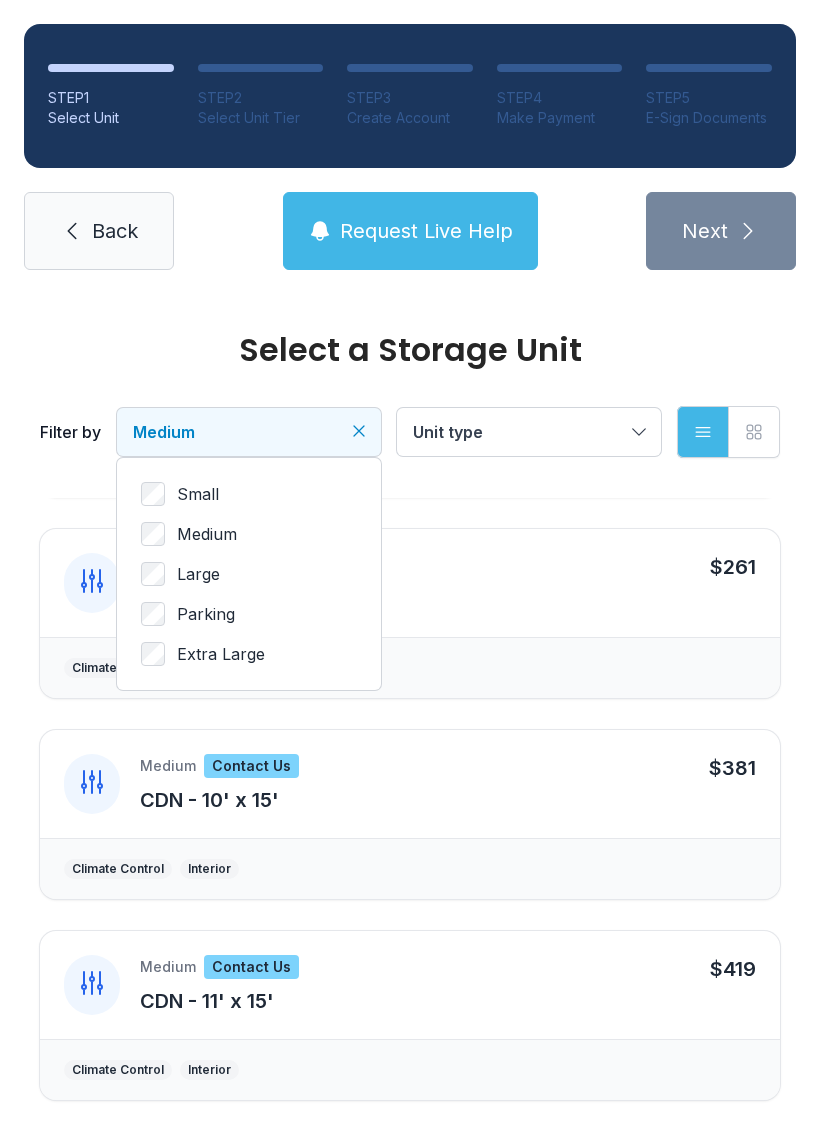 click on "Unit type" at bounding box center (529, 432) 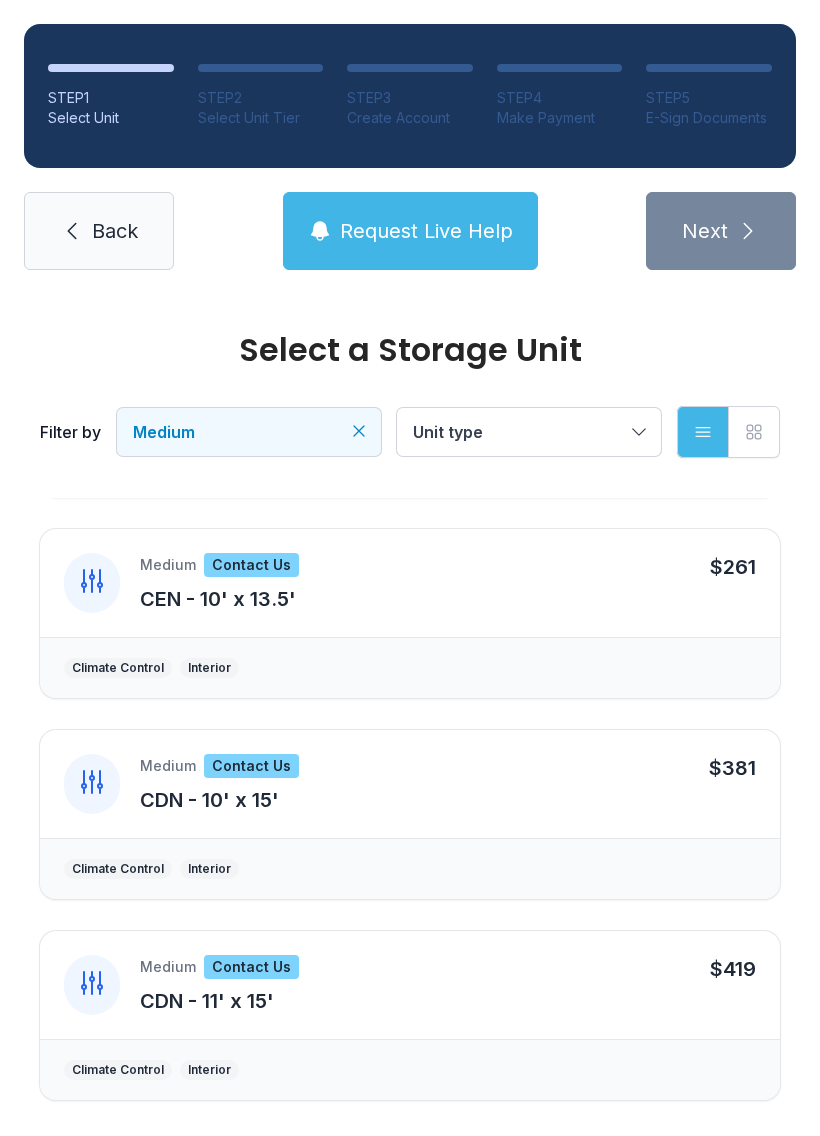 click on "Medium" at bounding box center [249, 432] 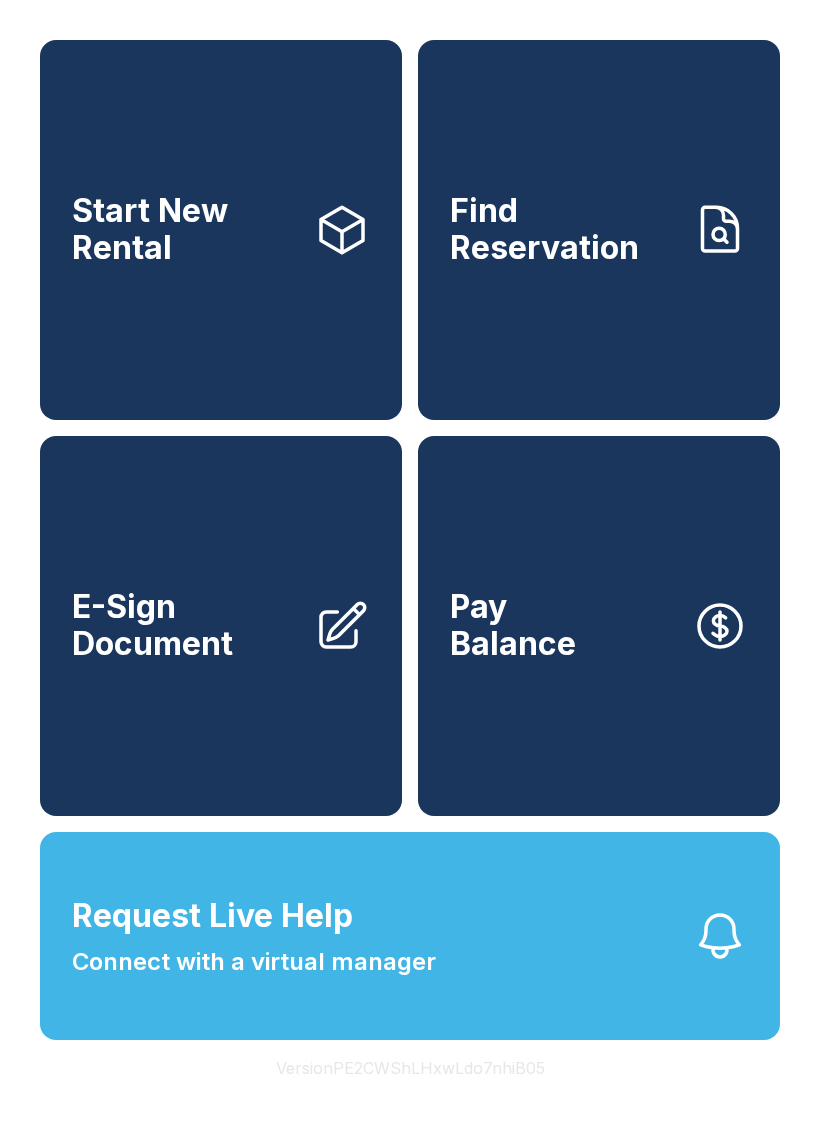 click on "Start New Rental" at bounding box center (221, 230) 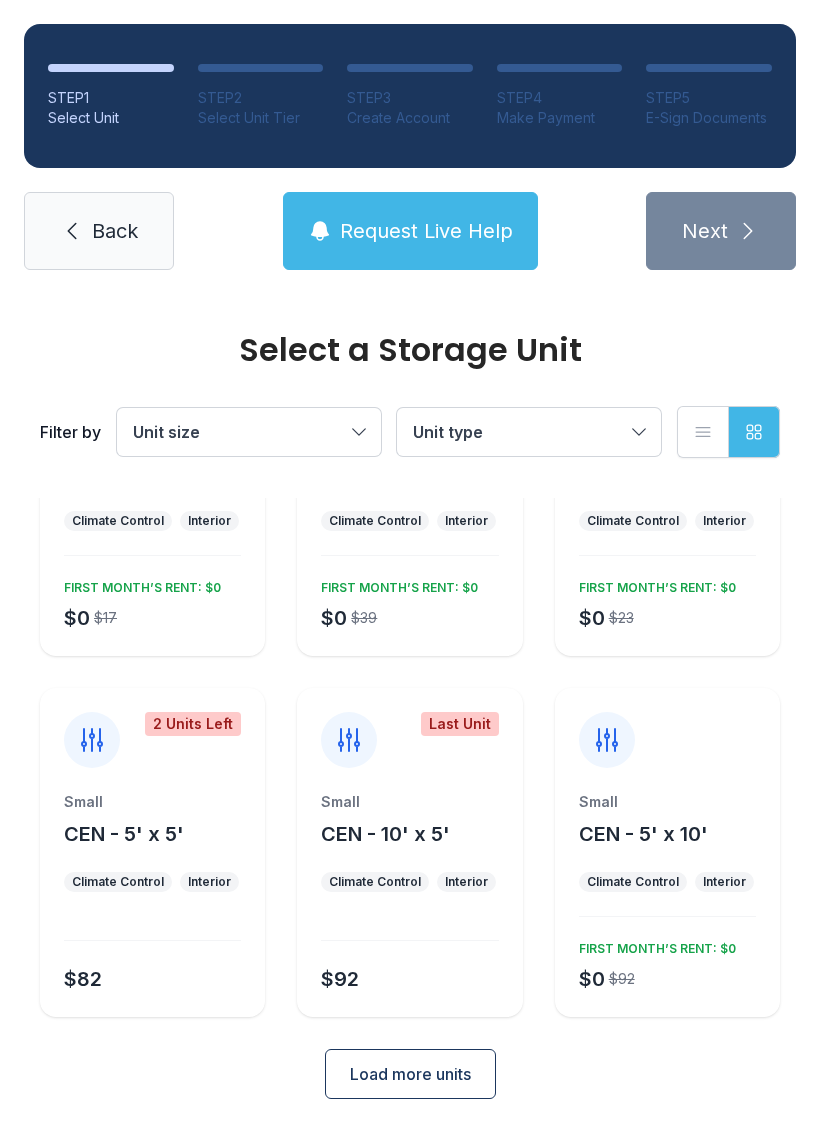 scroll, scrollTop: 174, scrollLeft: 0, axis: vertical 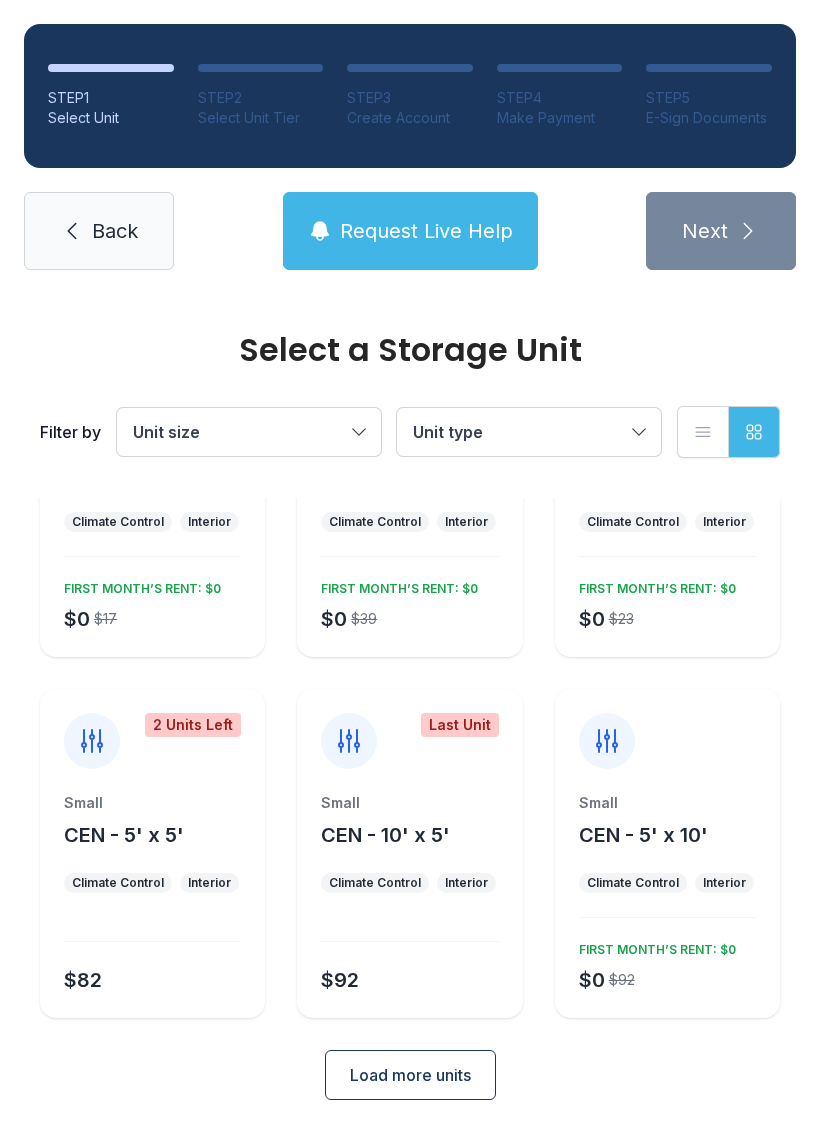 click on "Load more units" at bounding box center [410, 1075] 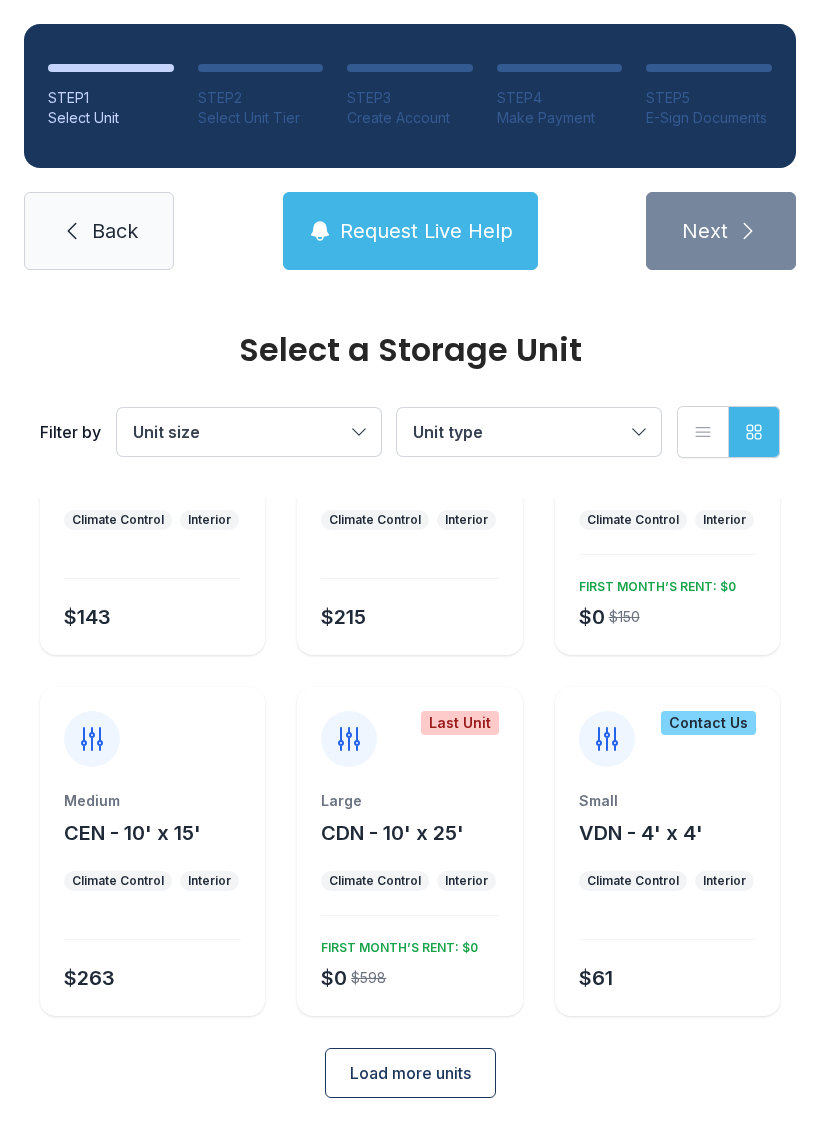 scroll, scrollTop: 896, scrollLeft: 0, axis: vertical 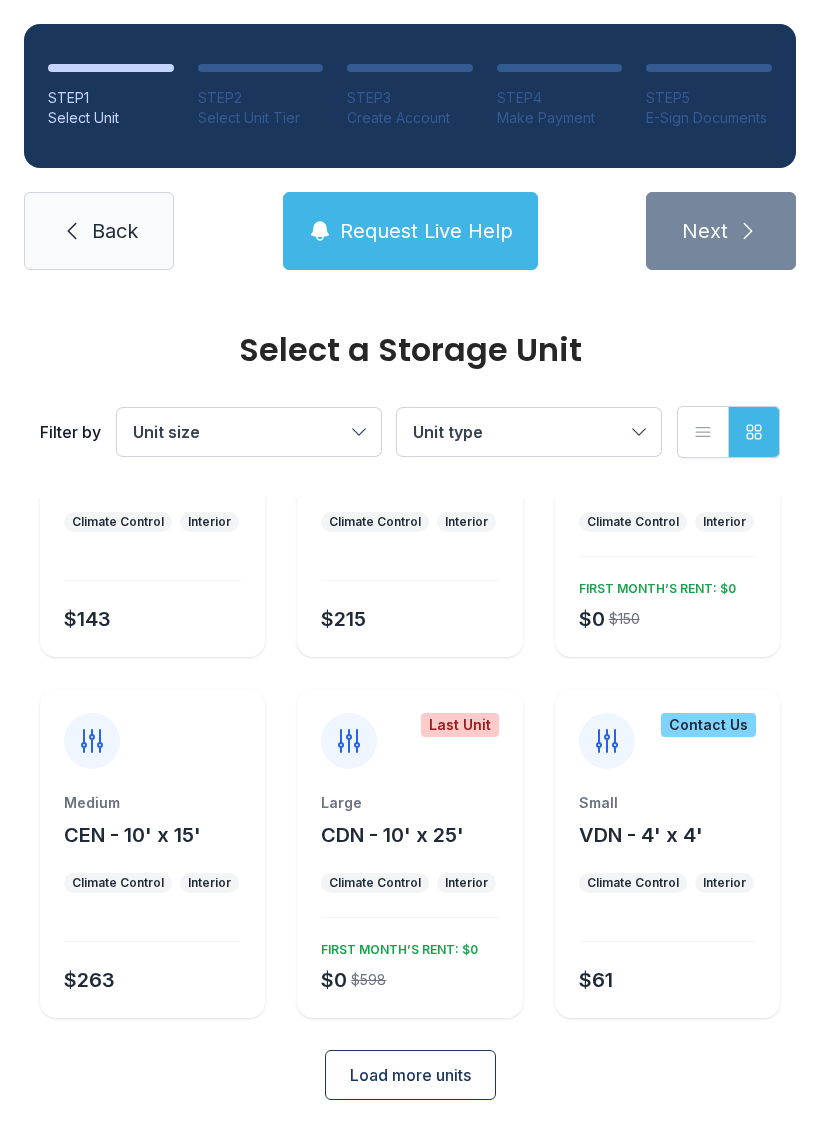 click on "Load more units" at bounding box center [410, 1075] 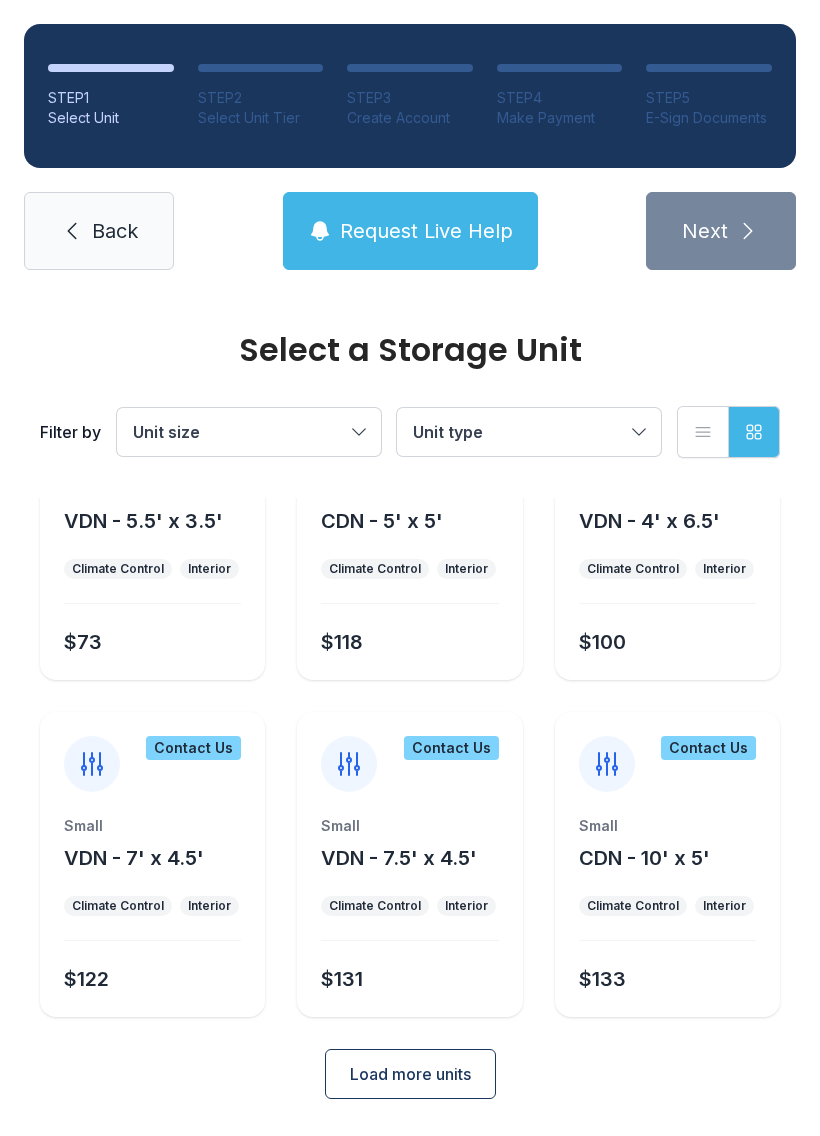 scroll, scrollTop: 1570, scrollLeft: 0, axis: vertical 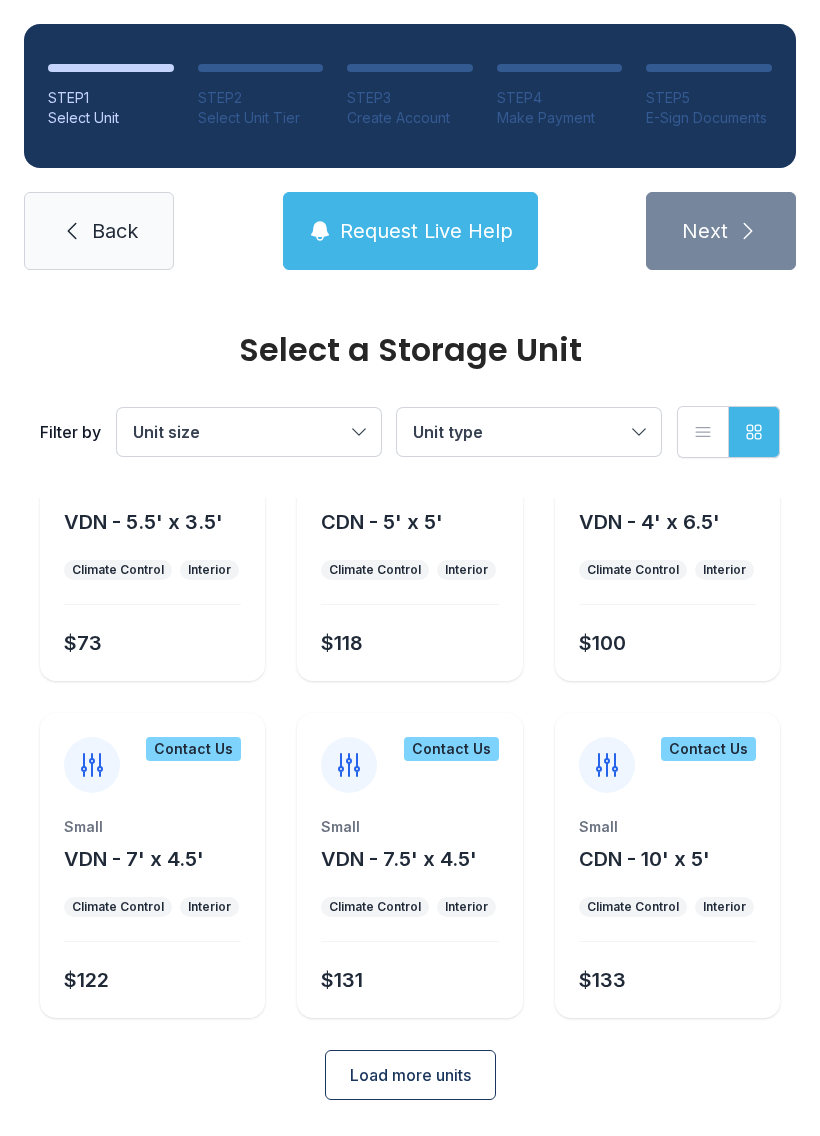 click on "Load more units" at bounding box center [410, 1075] 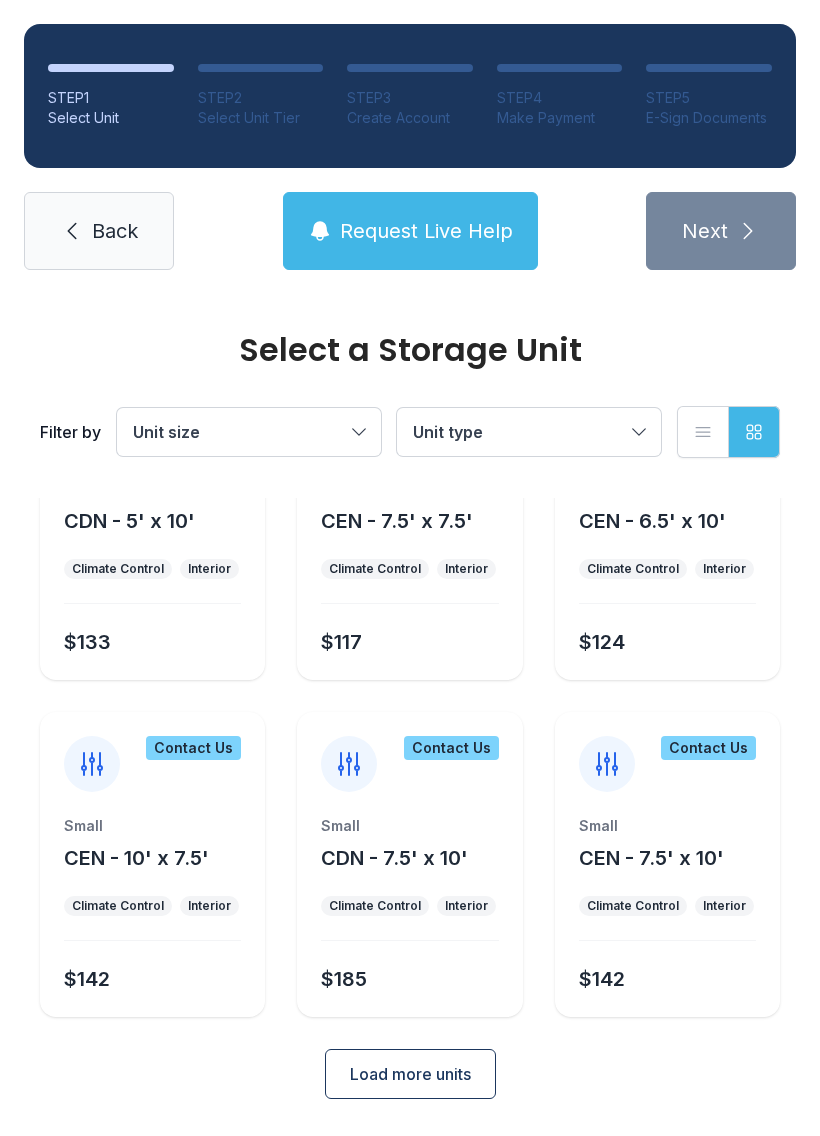 scroll, scrollTop: 2244, scrollLeft: 0, axis: vertical 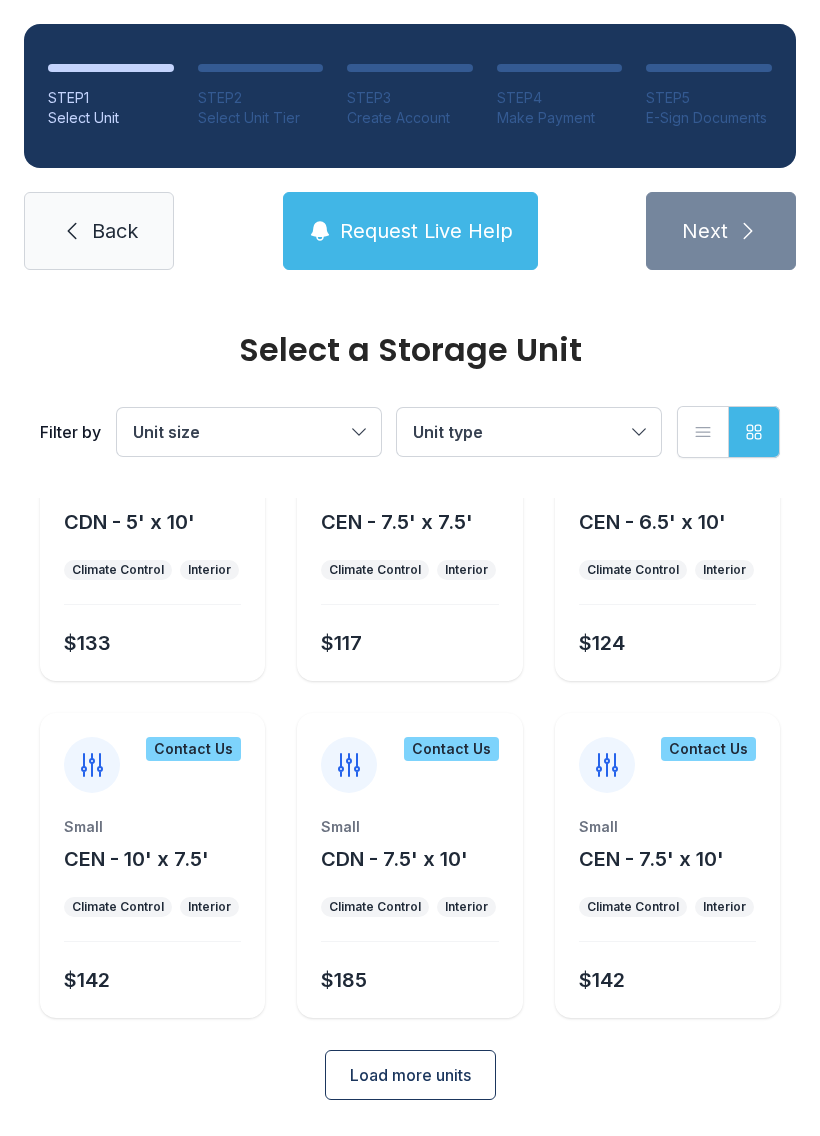 click on "Load more units" at bounding box center (410, 1075) 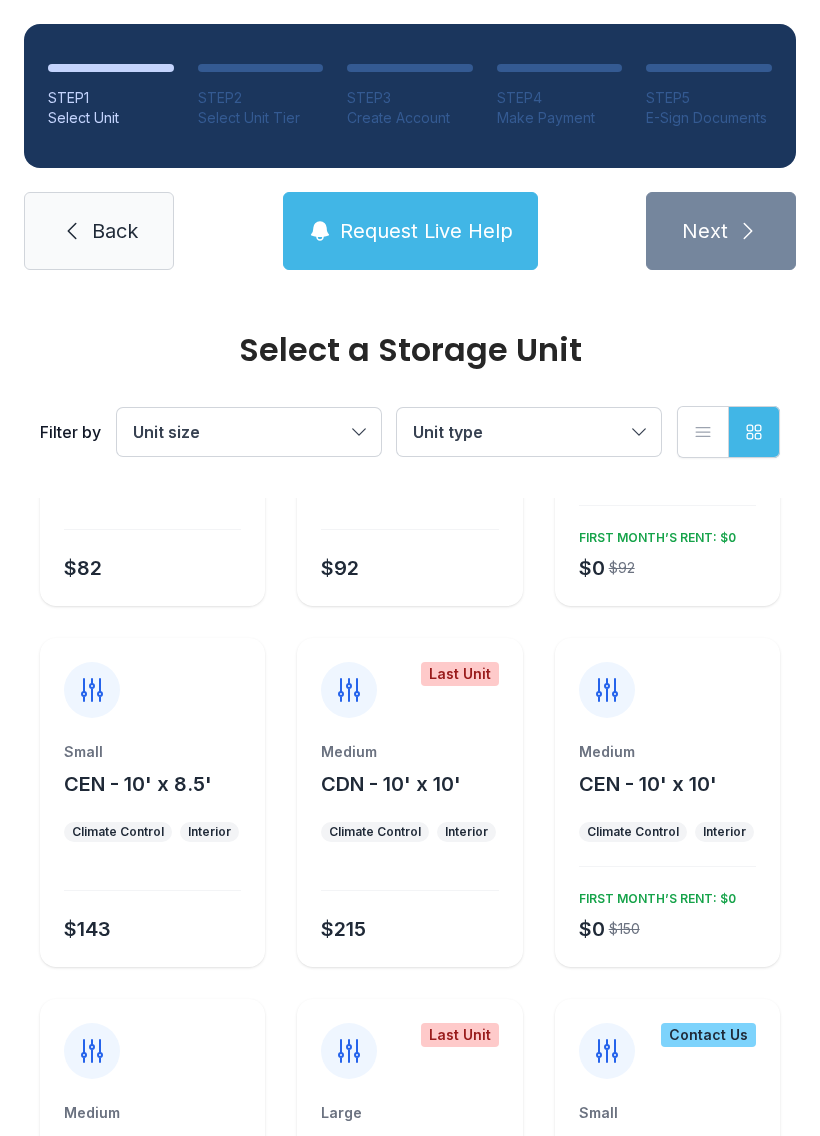 scroll, scrollTop: 583, scrollLeft: 0, axis: vertical 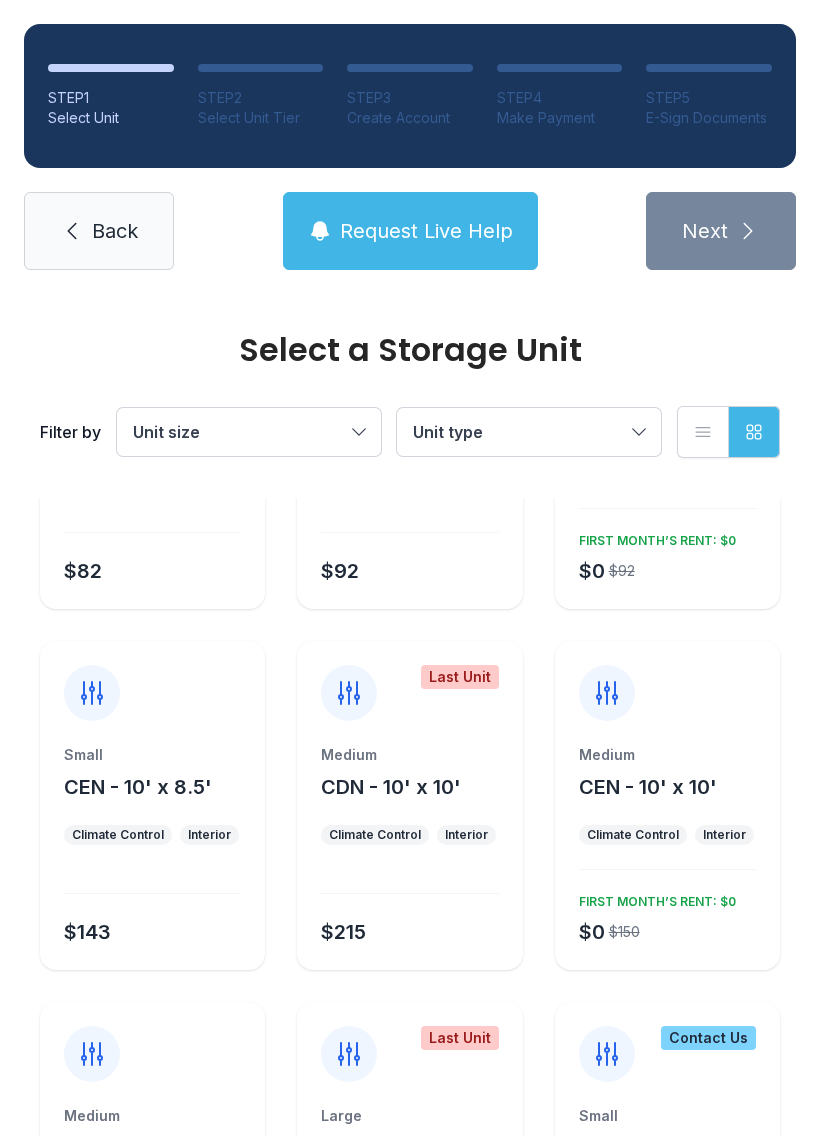 click 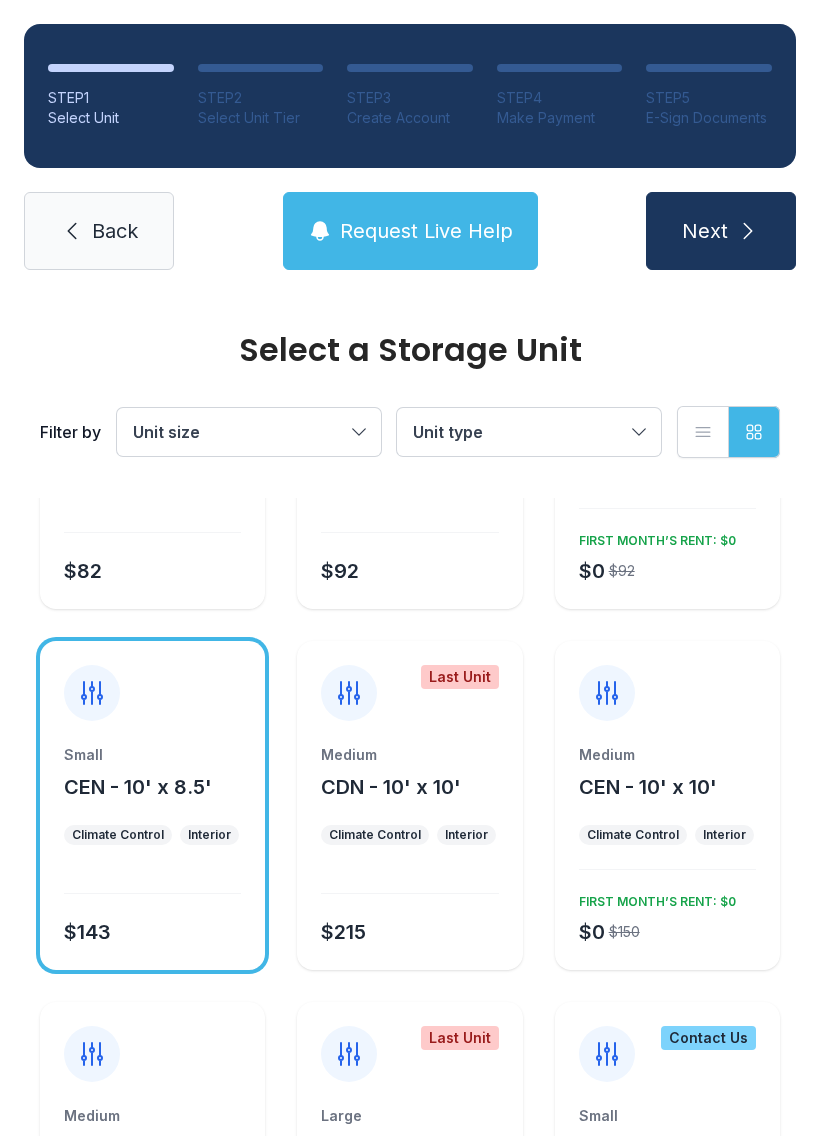 click 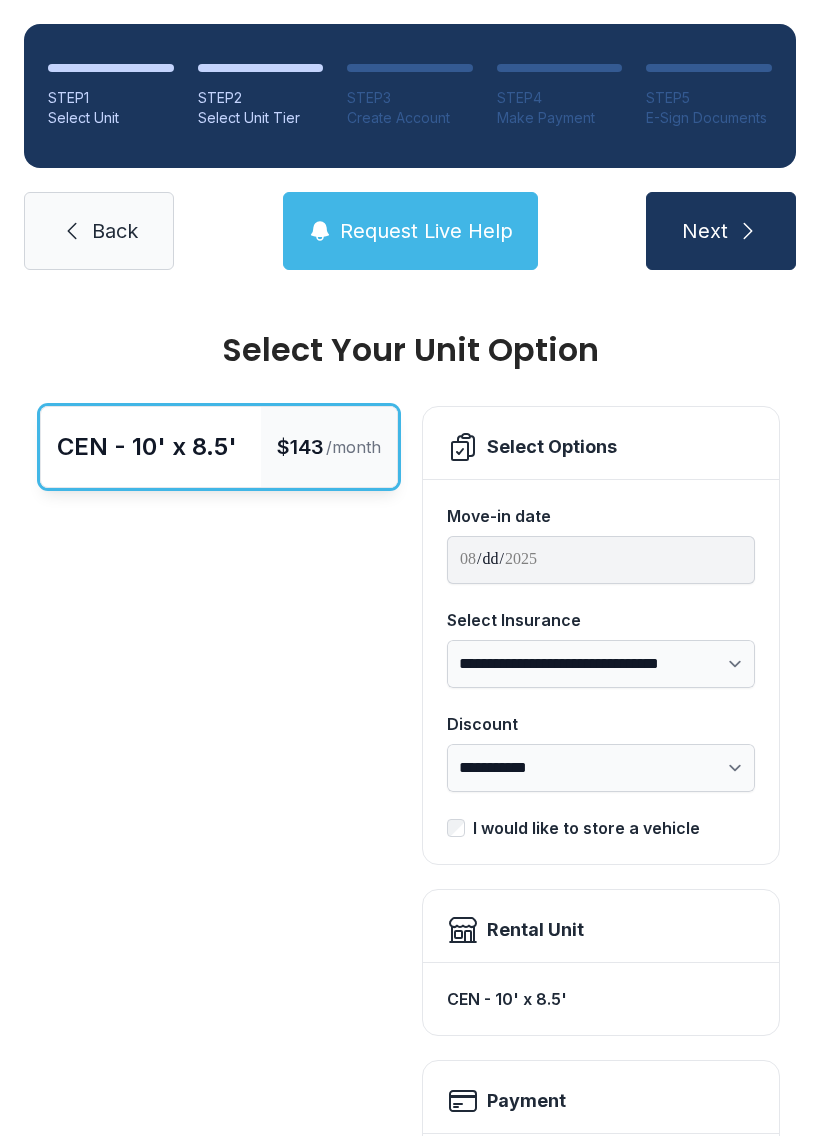 scroll, scrollTop: 0, scrollLeft: 0, axis: both 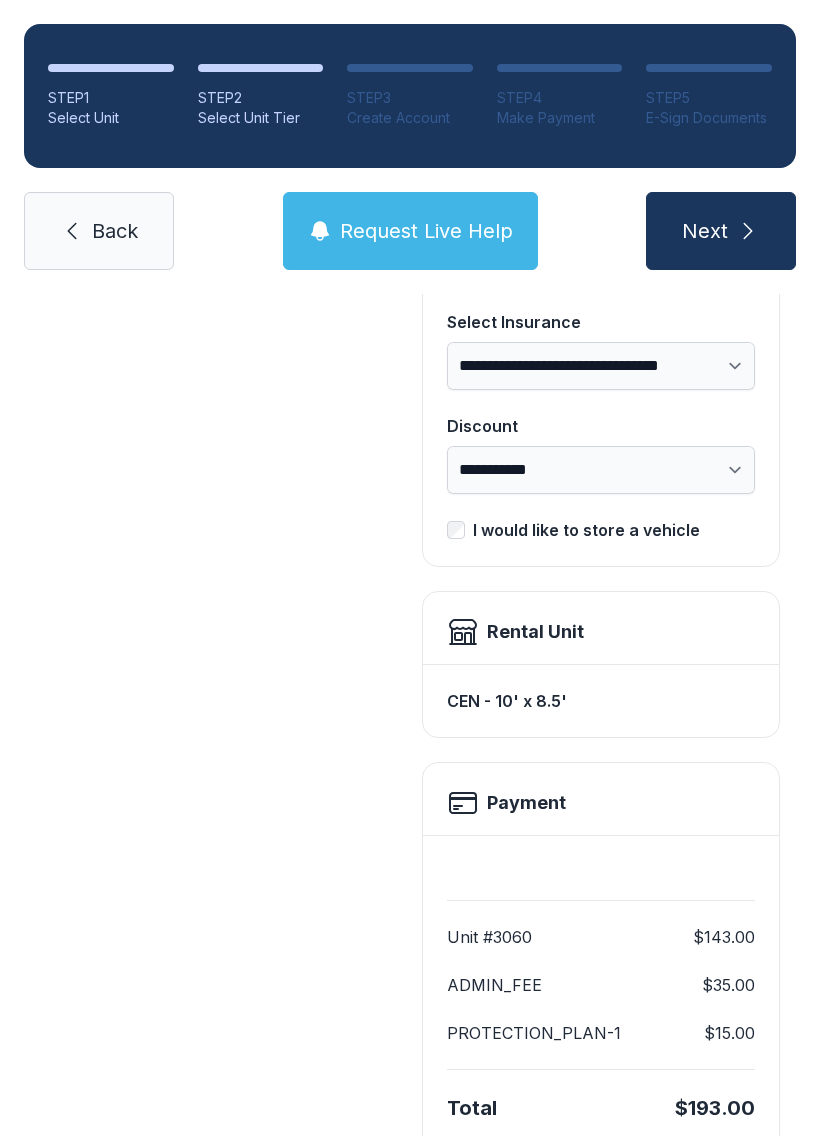 click on "Next" at bounding box center (705, 231) 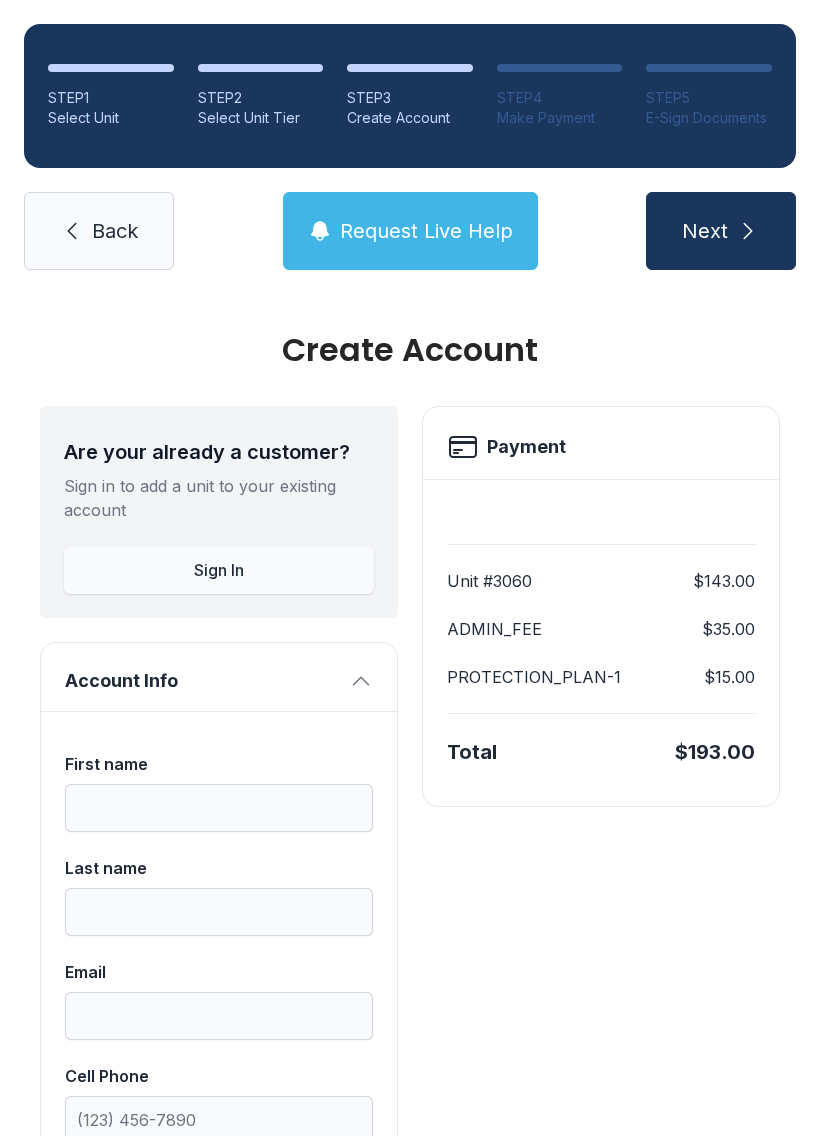 click on "Back" at bounding box center [99, 231] 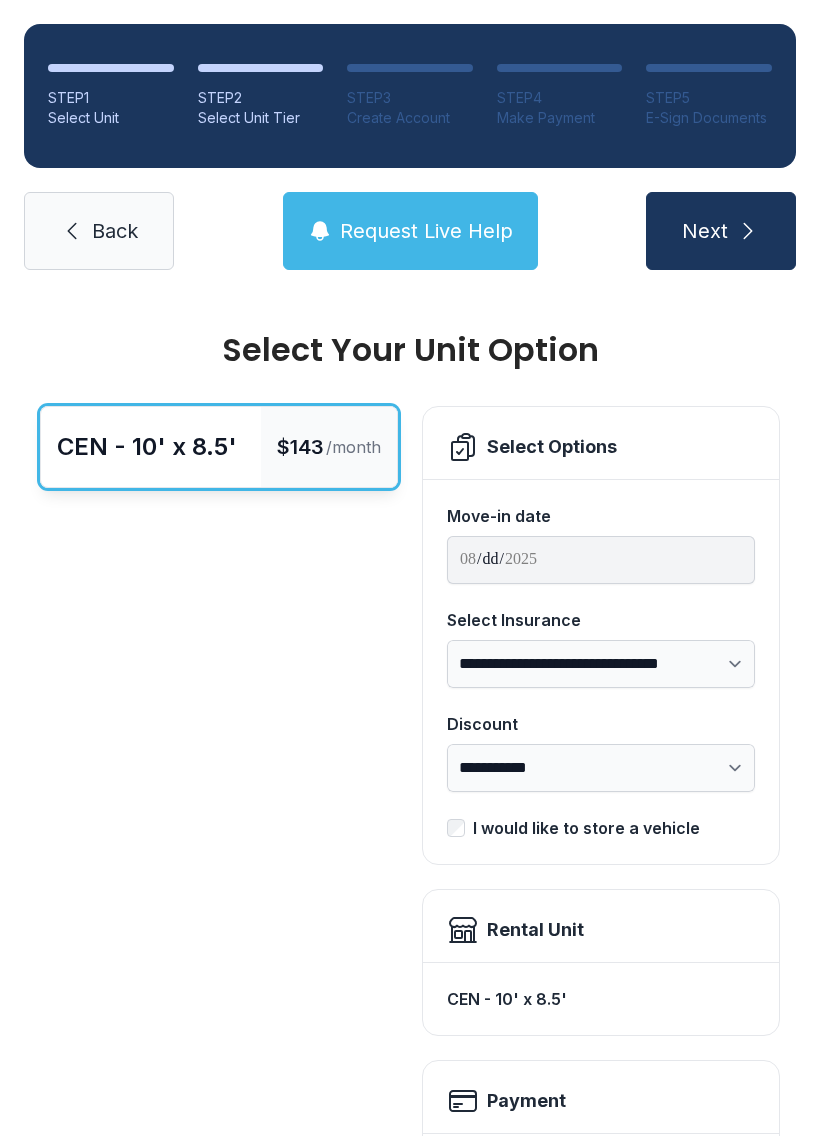 click on "Back" at bounding box center (115, 231) 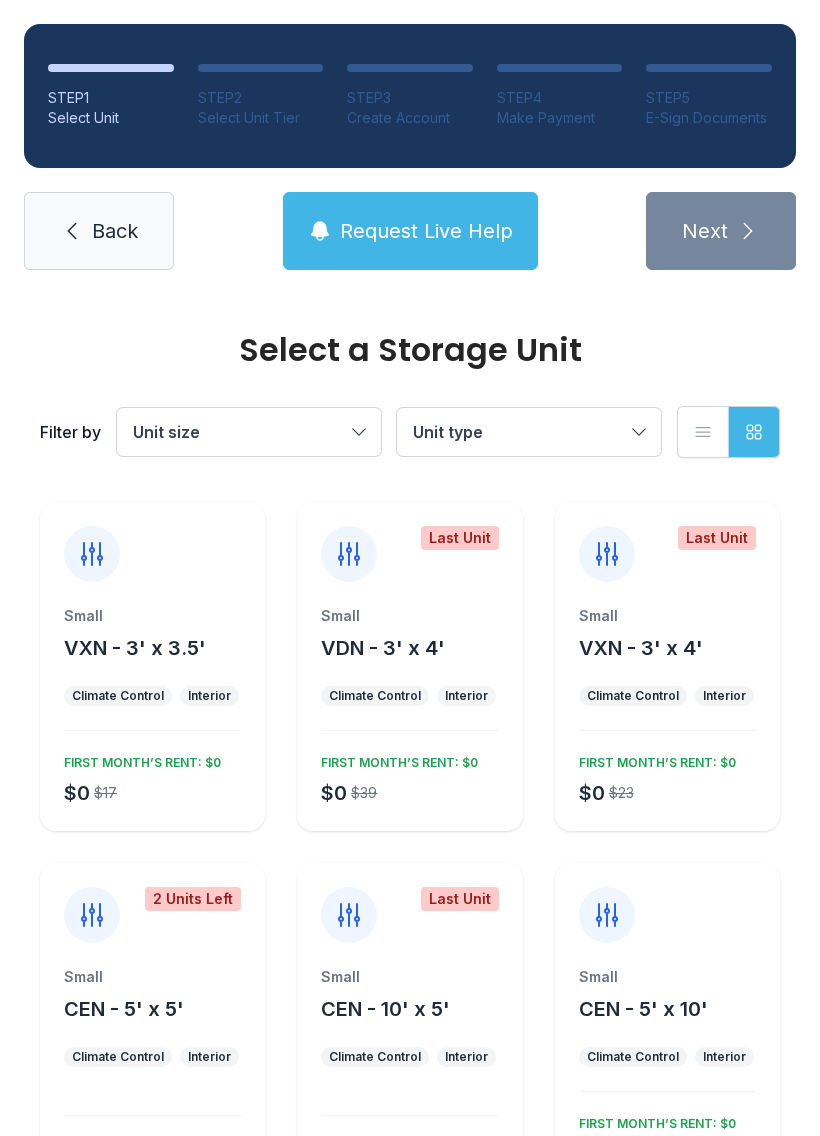 click on "Unit size" at bounding box center [249, 432] 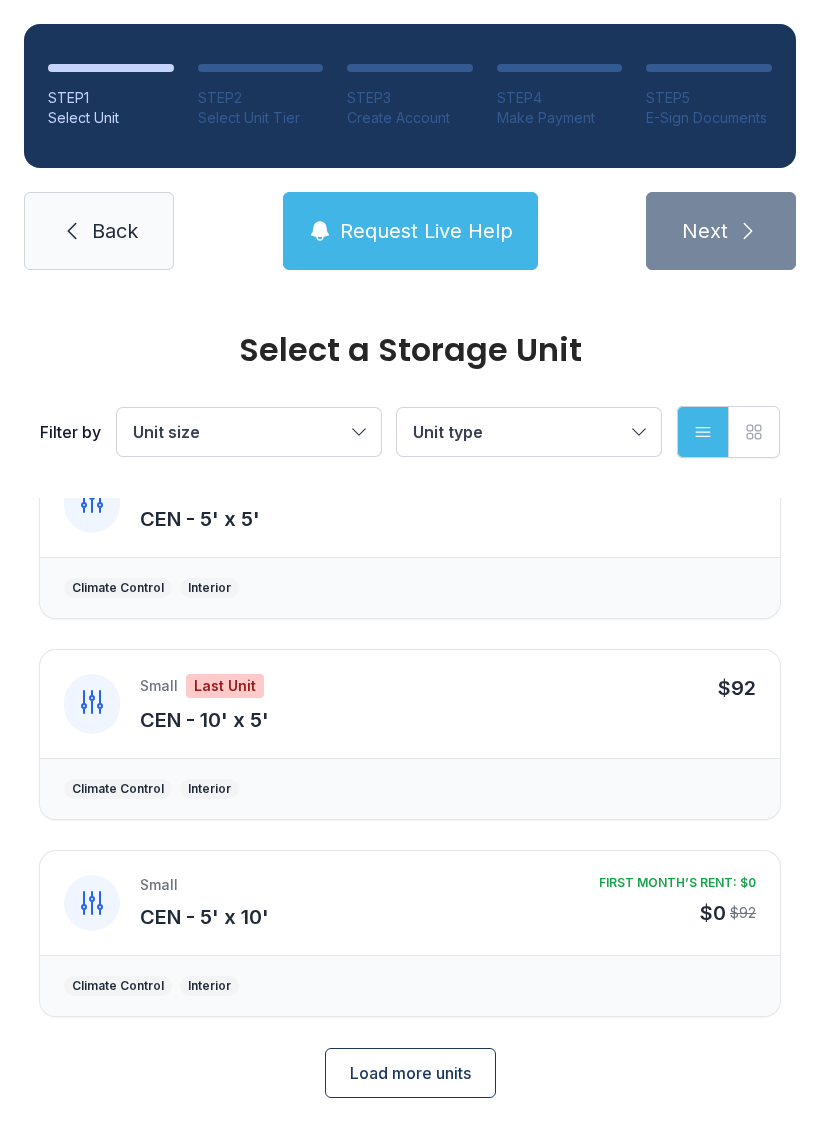 scroll, scrollTop: 650, scrollLeft: 0, axis: vertical 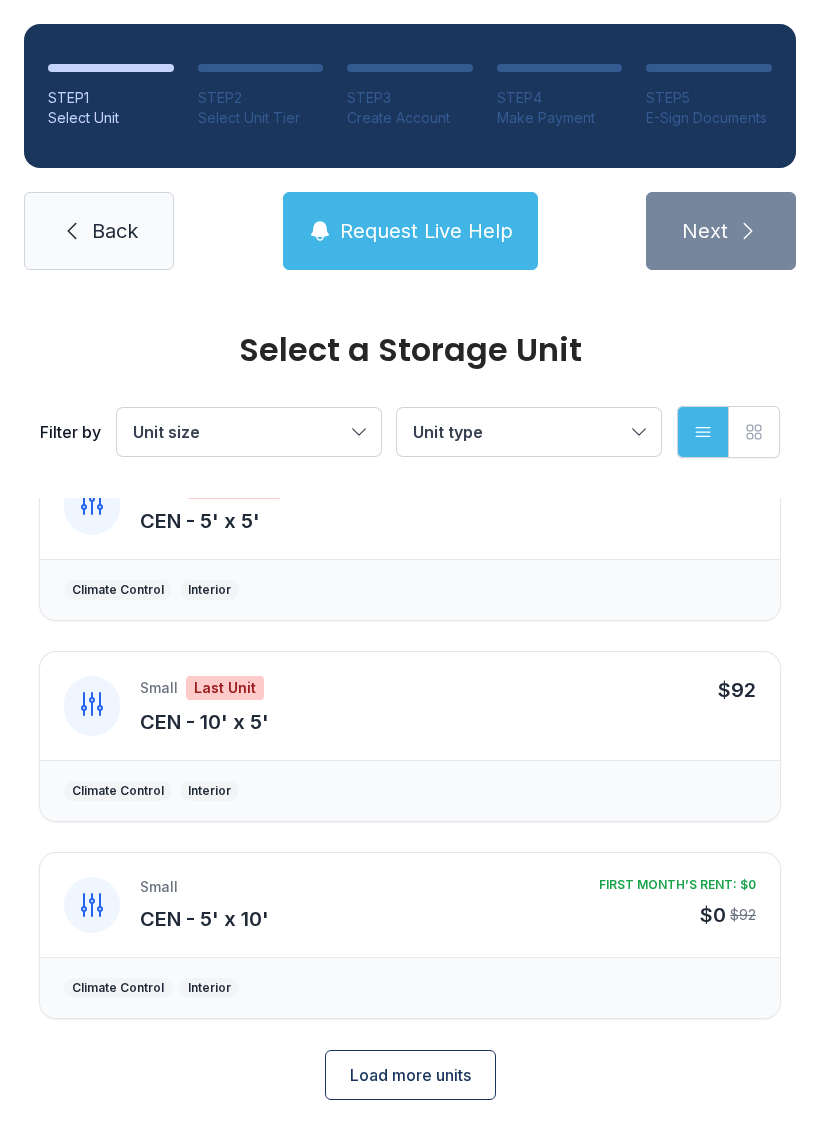 click on "Back" at bounding box center [99, 231] 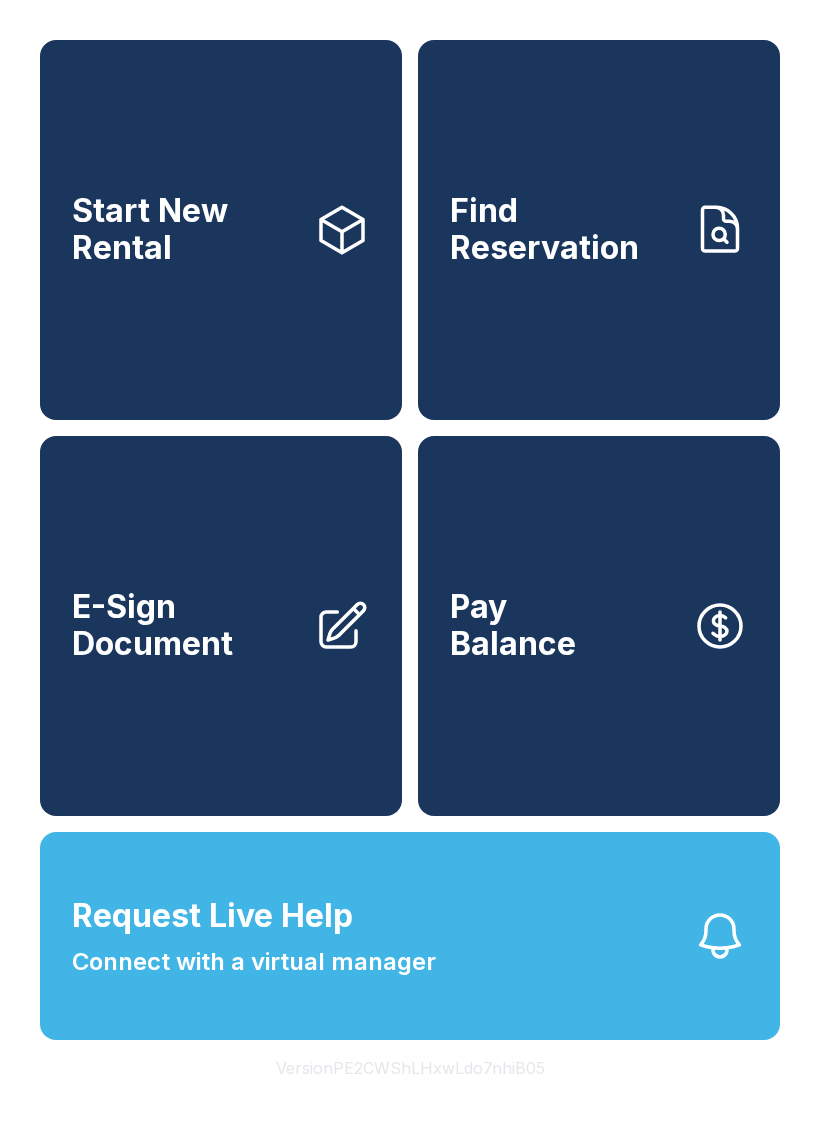 click on "Start New Rental" at bounding box center (221, 230) 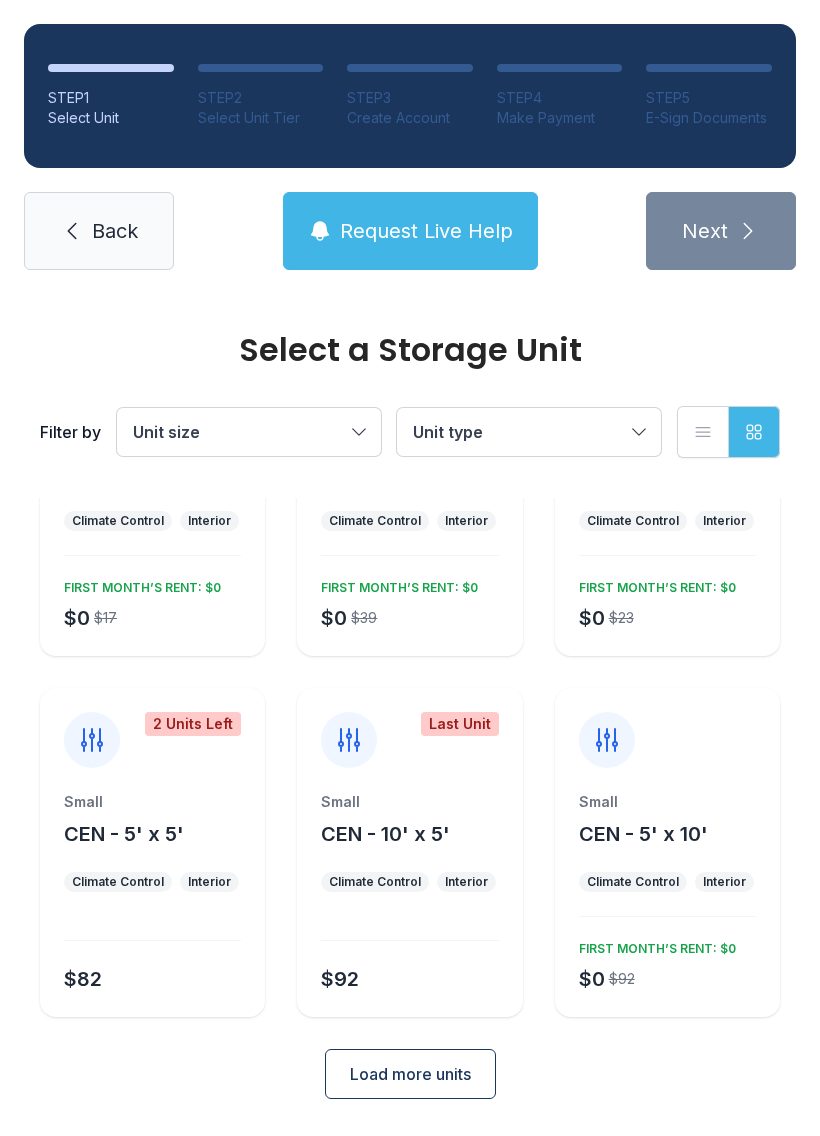 scroll, scrollTop: 174, scrollLeft: 0, axis: vertical 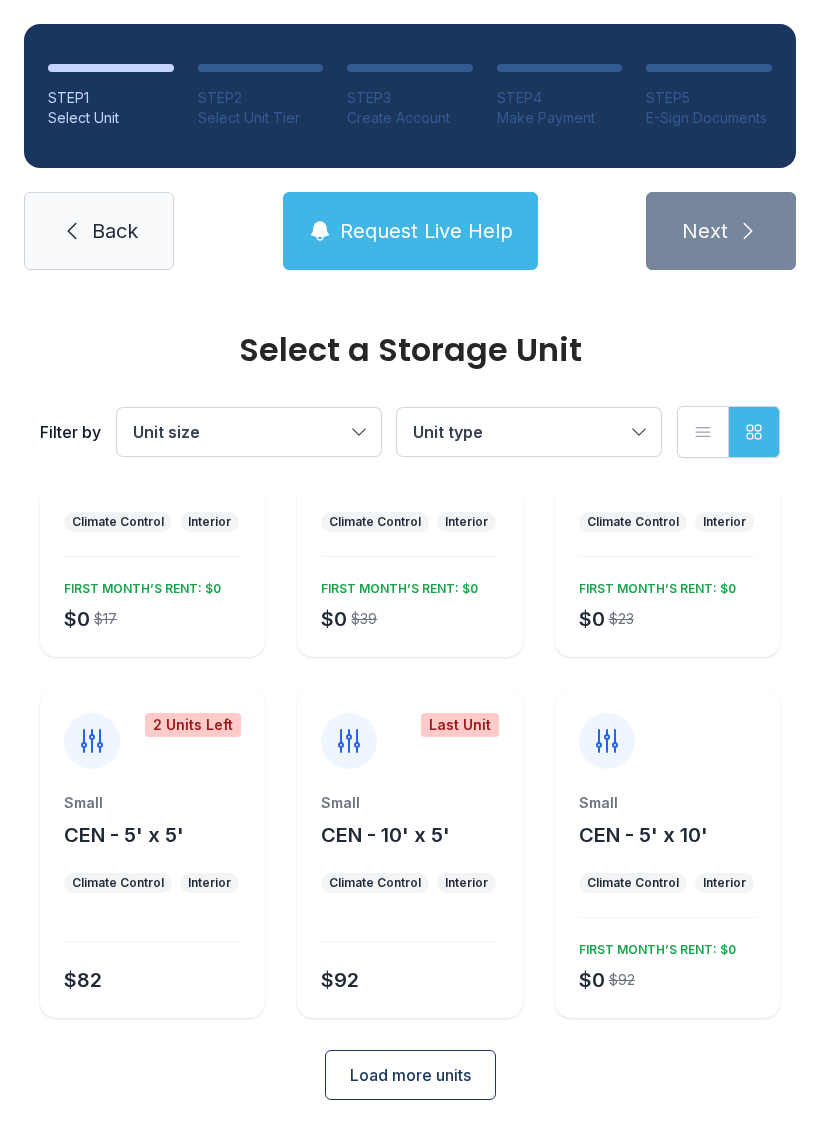 click on "Load more units" at bounding box center [410, 1075] 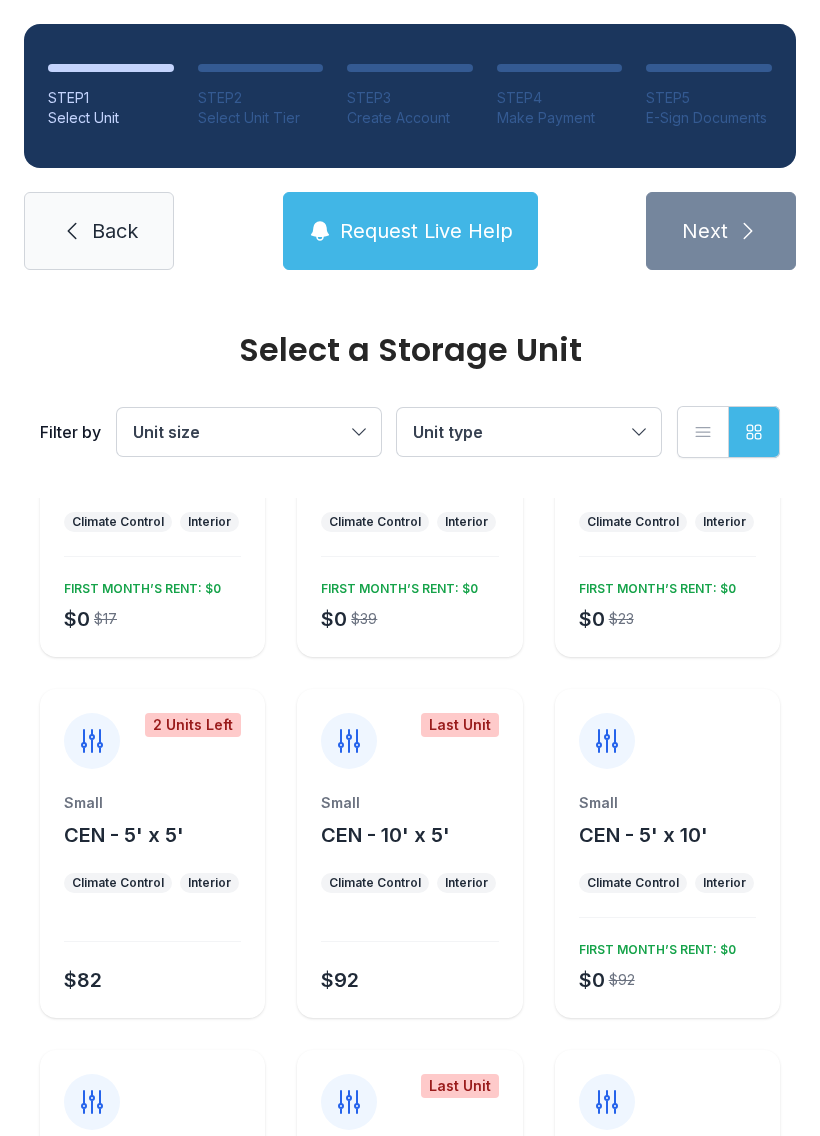 click on "Request Live Help" at bounding box center (410, 231) 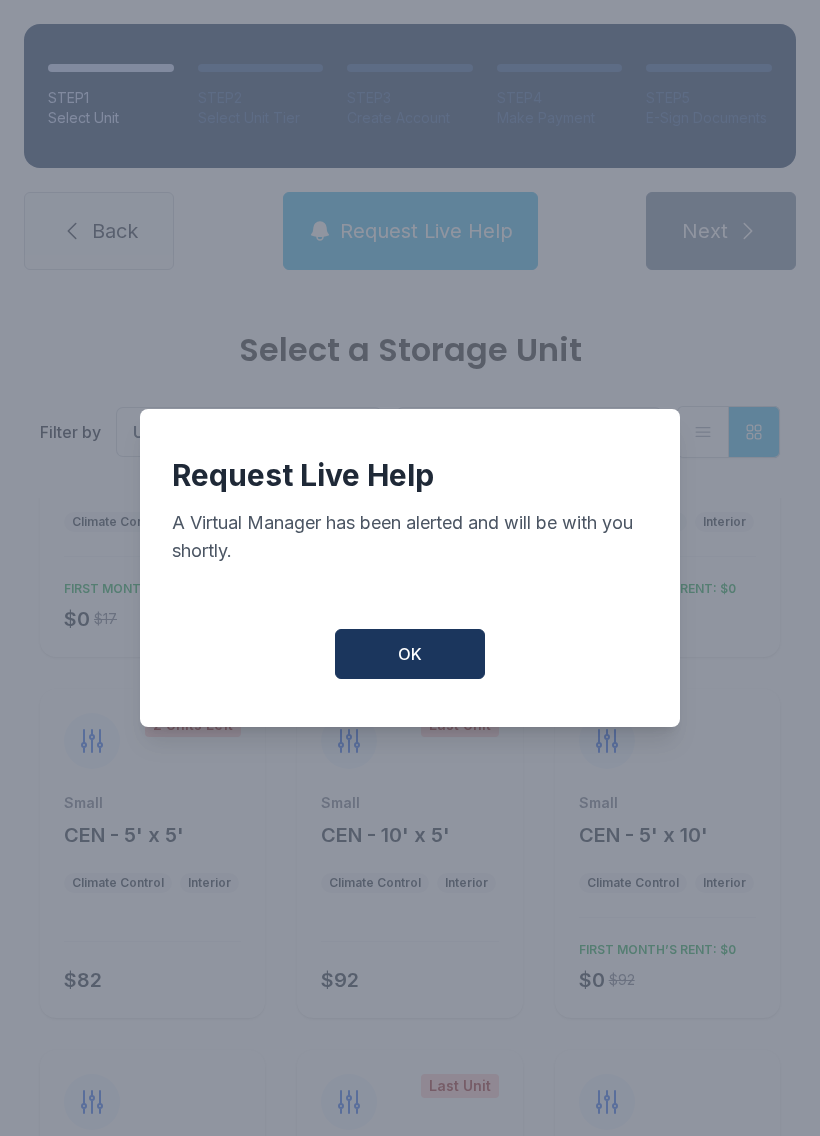 click on "OK" at bounding box center (410, 654) 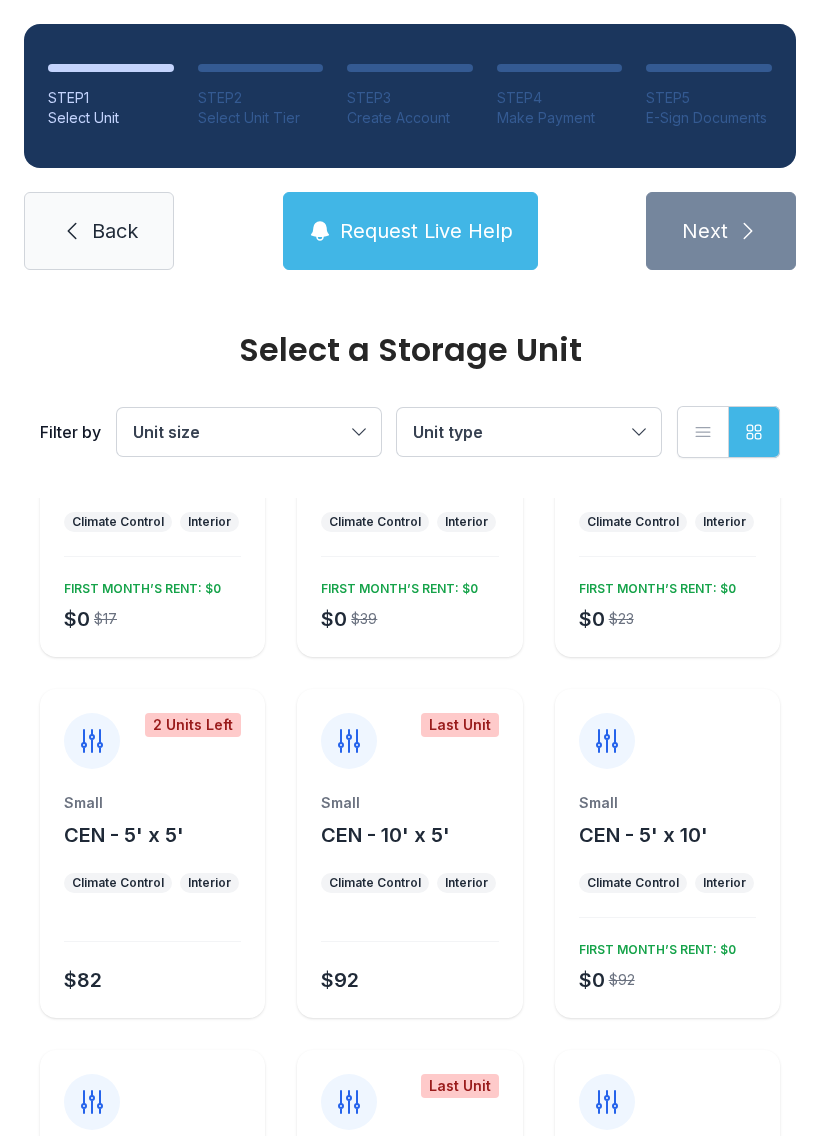 scroll, scrollTop: 177, scrollLeft: 0, axis: vertical 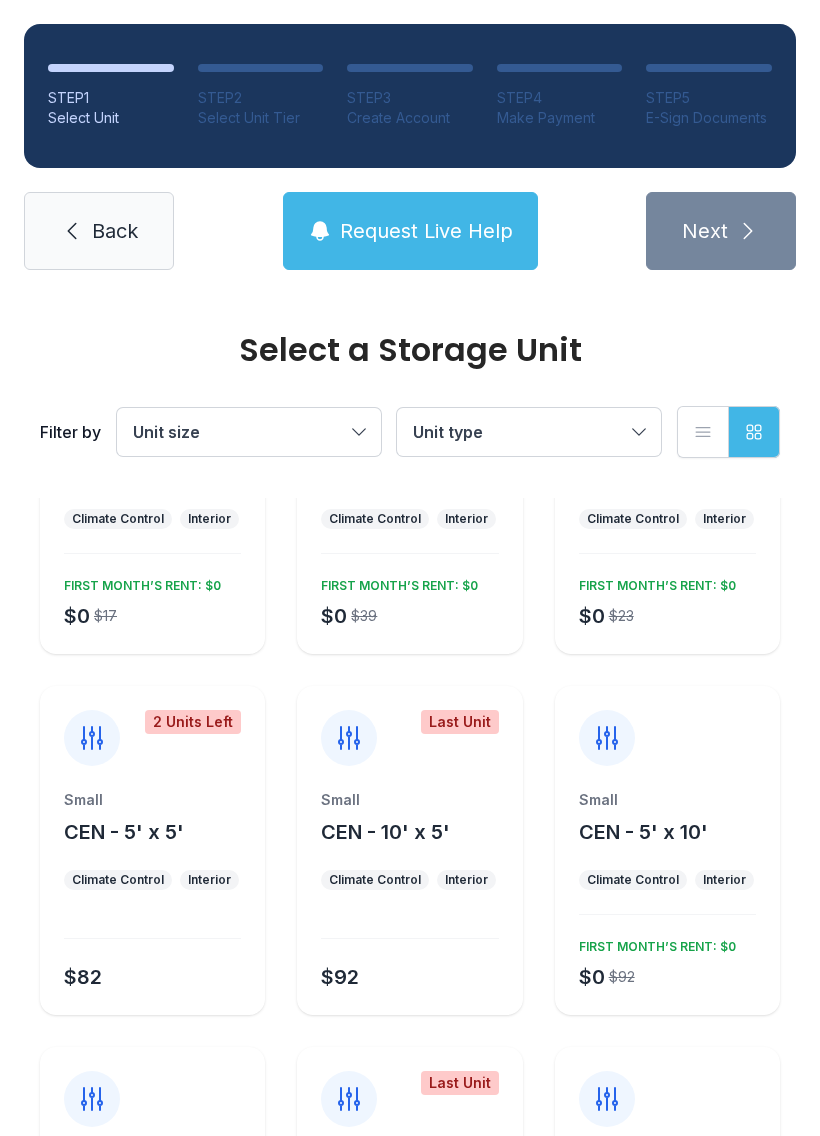 click on "Request Live Help" at bounding box center (410, 231) 